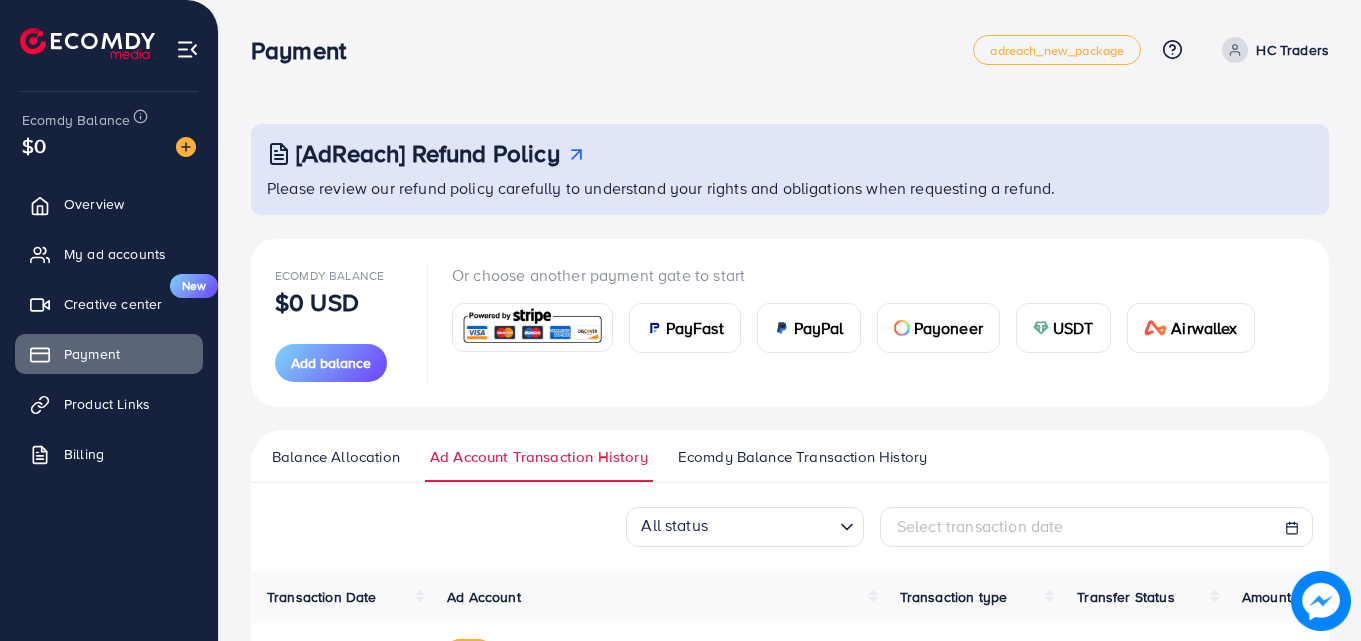scroll, scrollTop: 0, scrollLeft: 0, axis: both 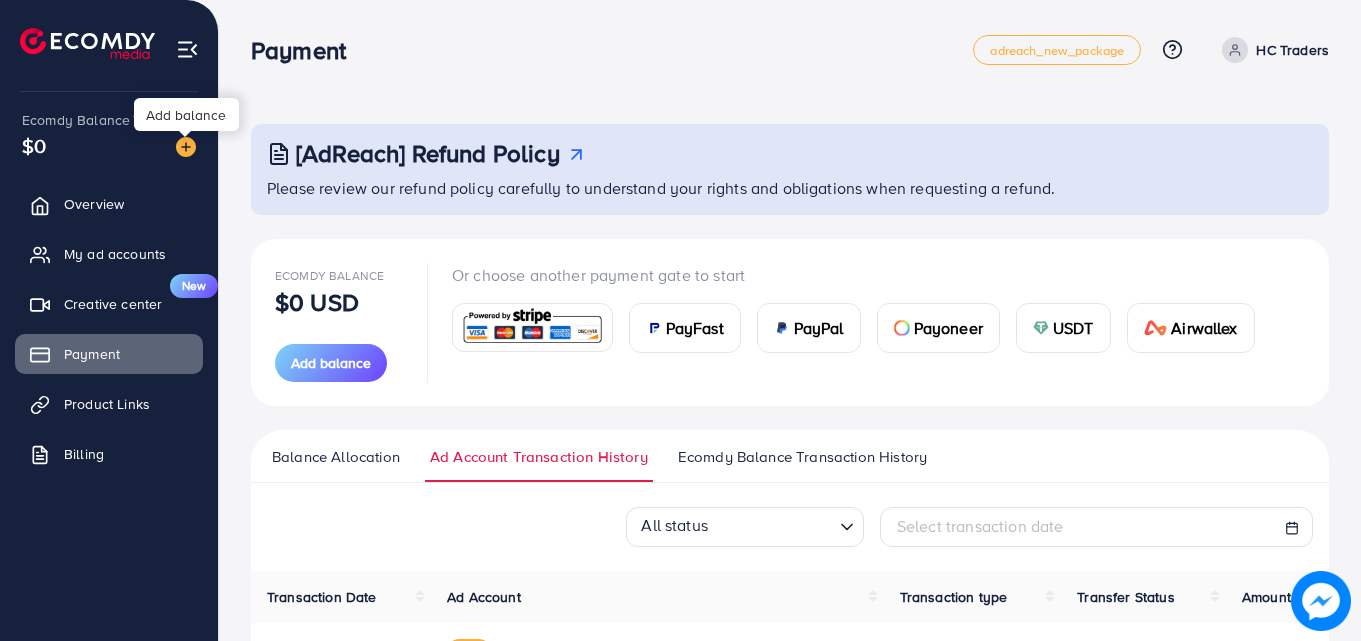 click at bounding box center [186, 147] 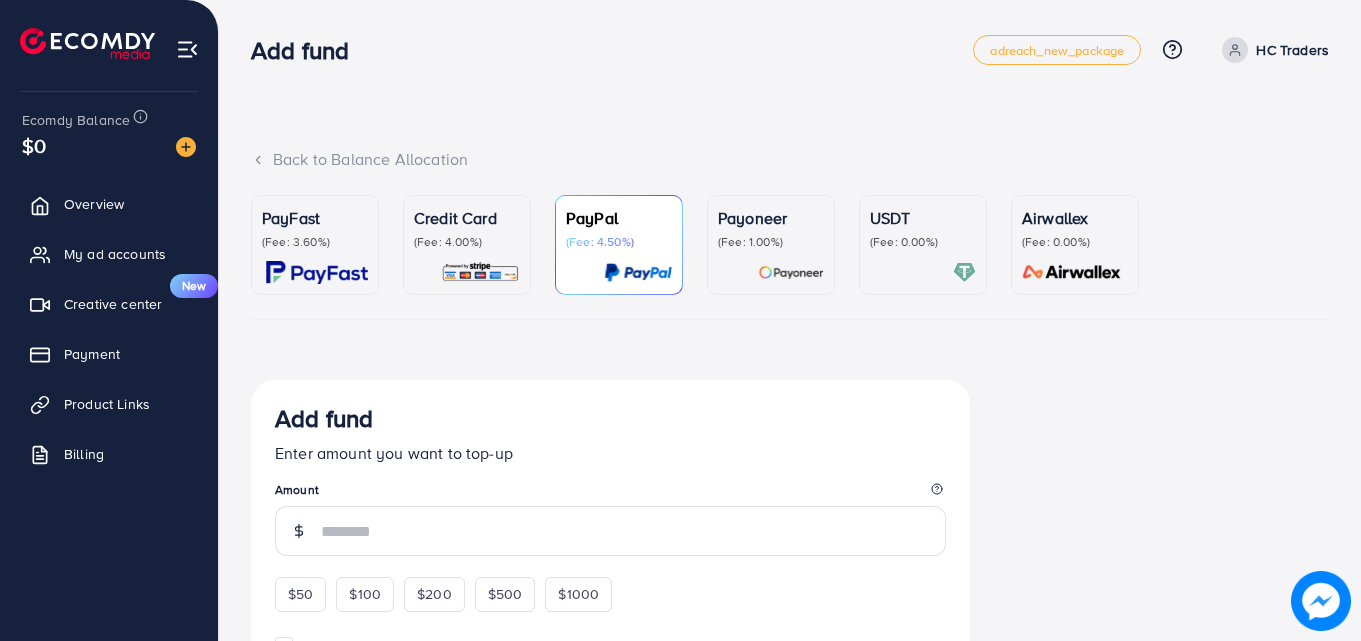 click at bounding box center (317, 272) 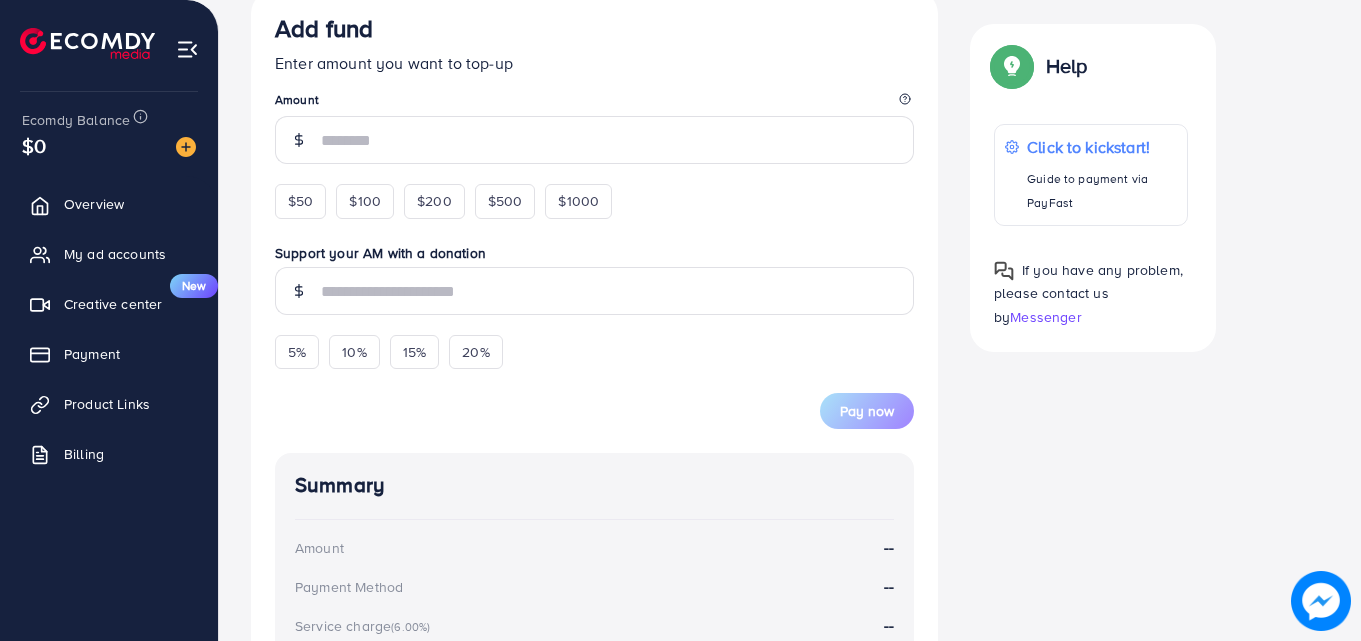 scroll, scrollTop: 392, scrollLeft: 0, axis: vertical 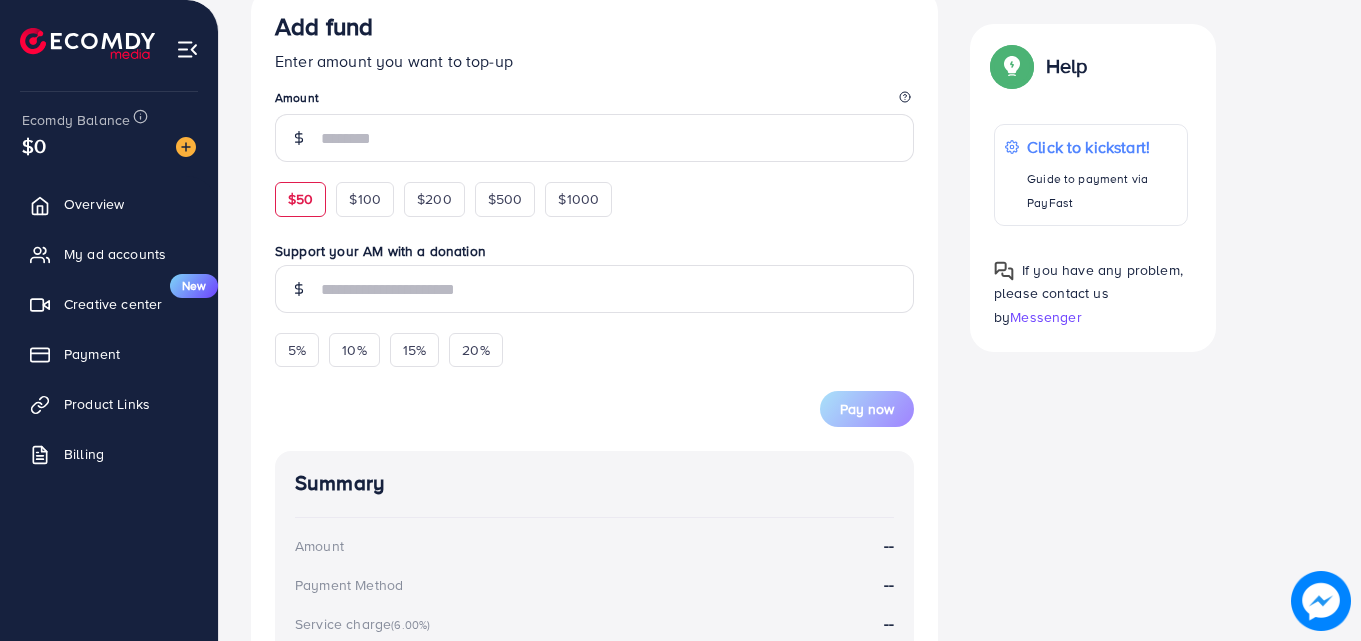click on "$50" at bounding box center [300, 199] 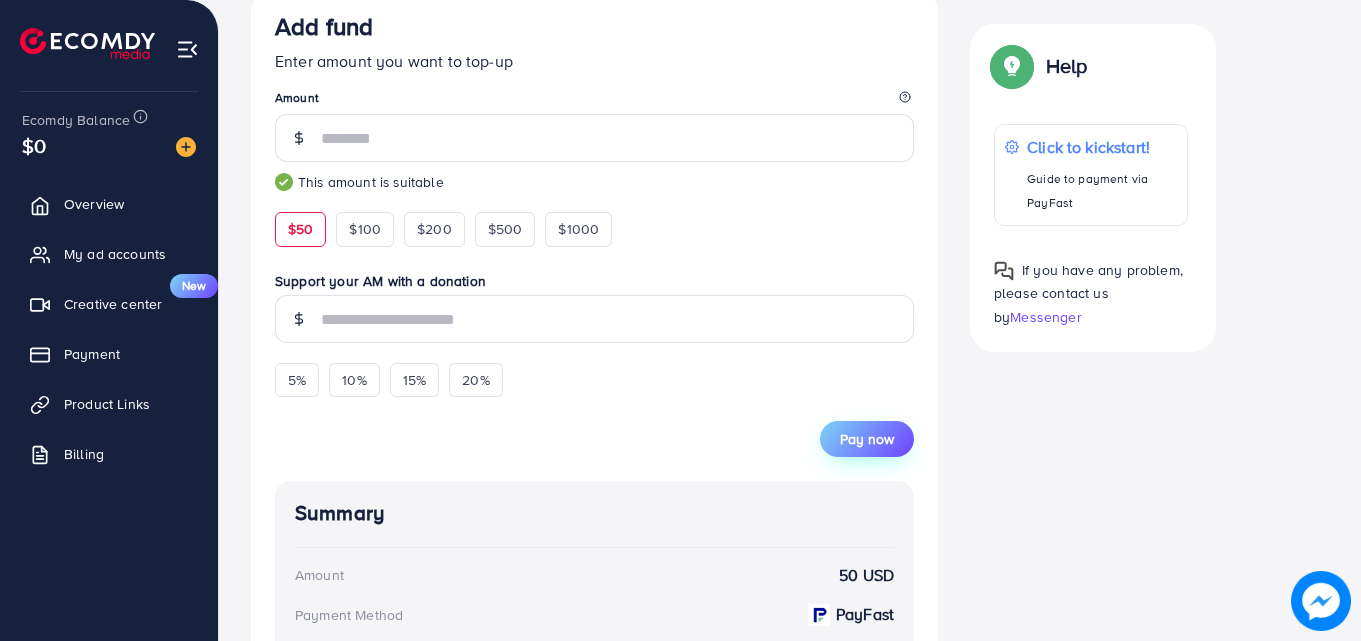 click on "Pay now" at bounding box center [867, 439] 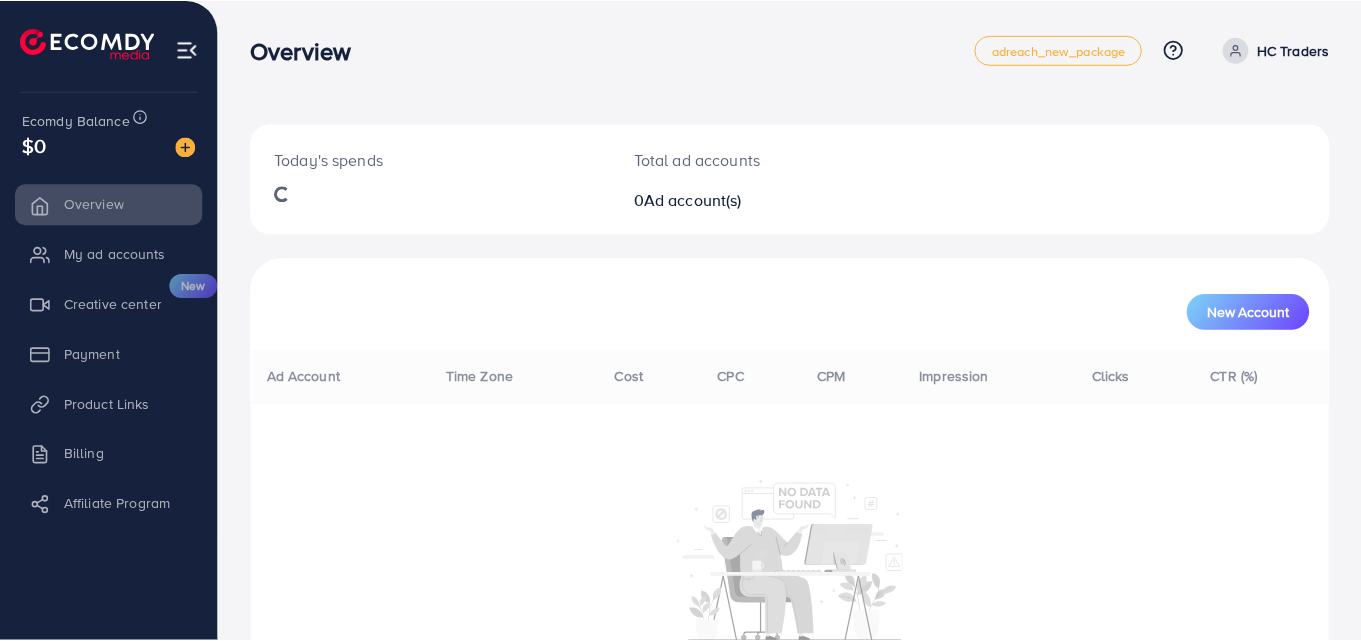 scroll, scrollTop: 0, scrollLeft: 0, axis: both 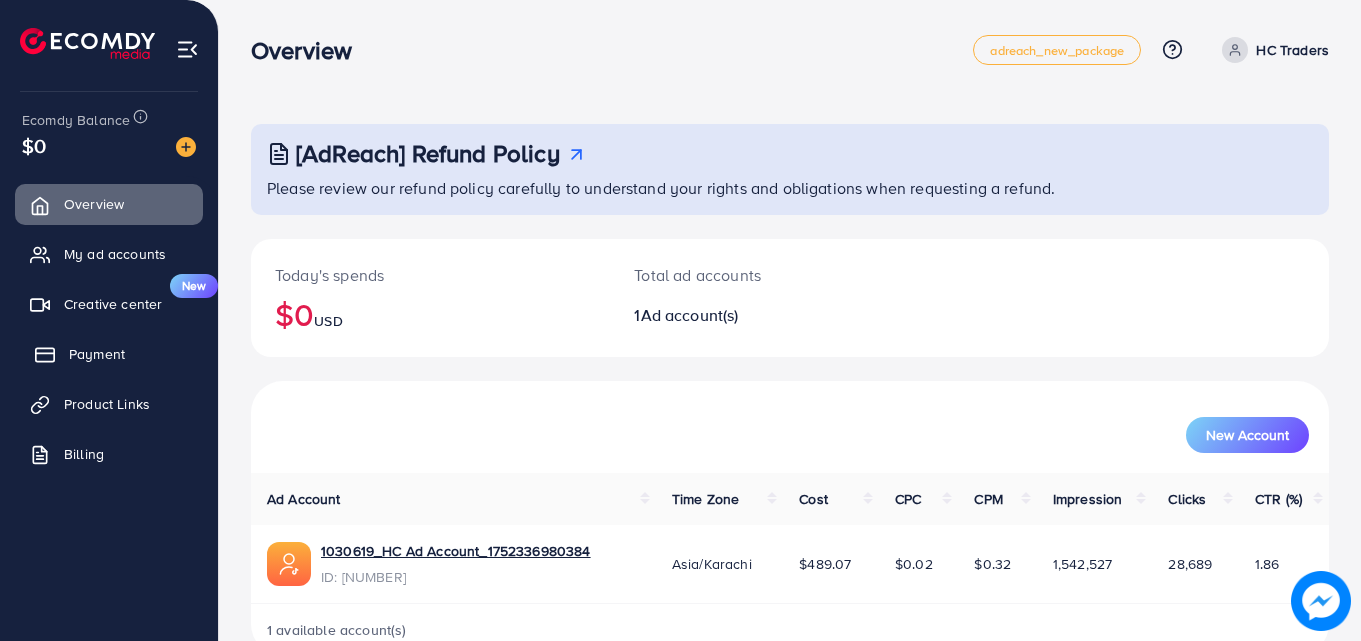 click on "Payment" at bounding box center [97, 354] 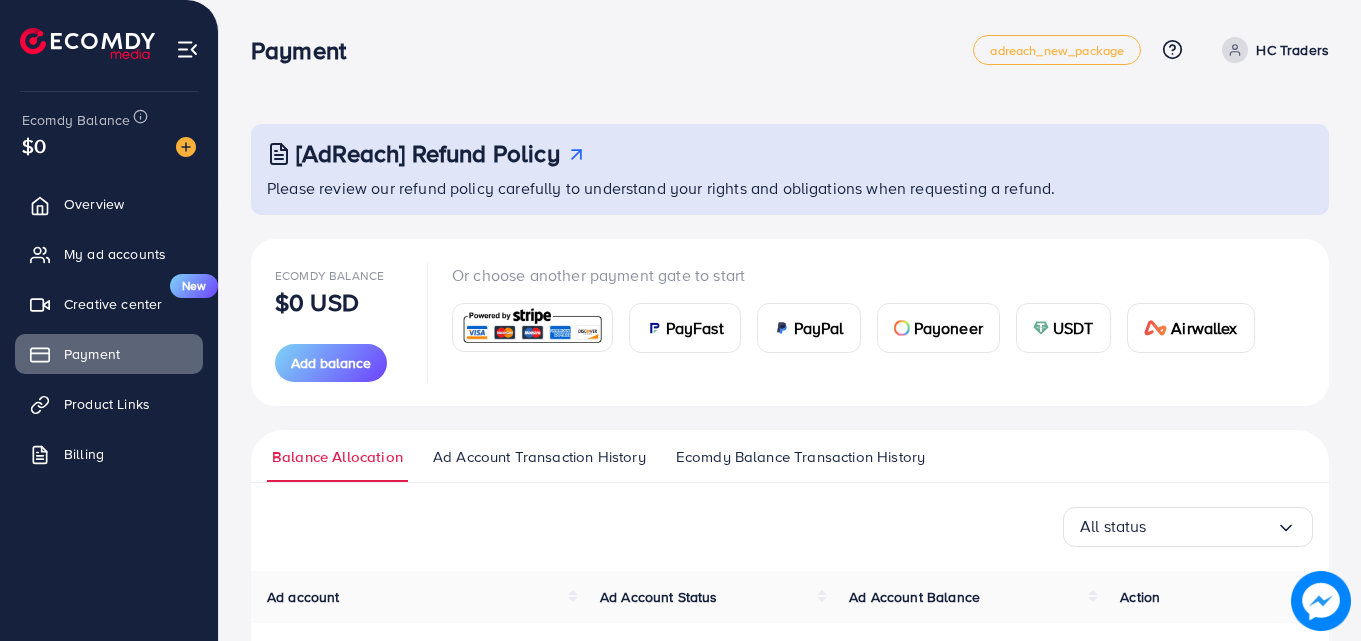 click on "Ecomdy Balance Transaction History" at bounding box center [800, 457] 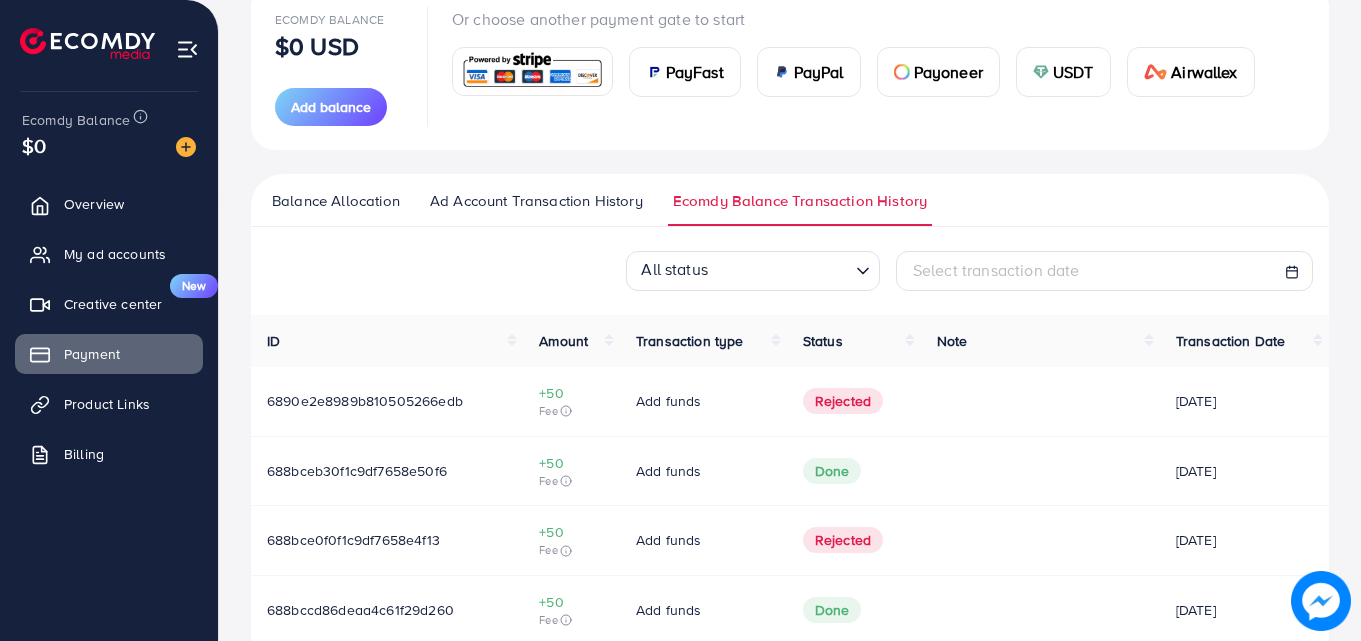 scroll, scrollTop: 264, scrollLeft: 0, axis: vertical 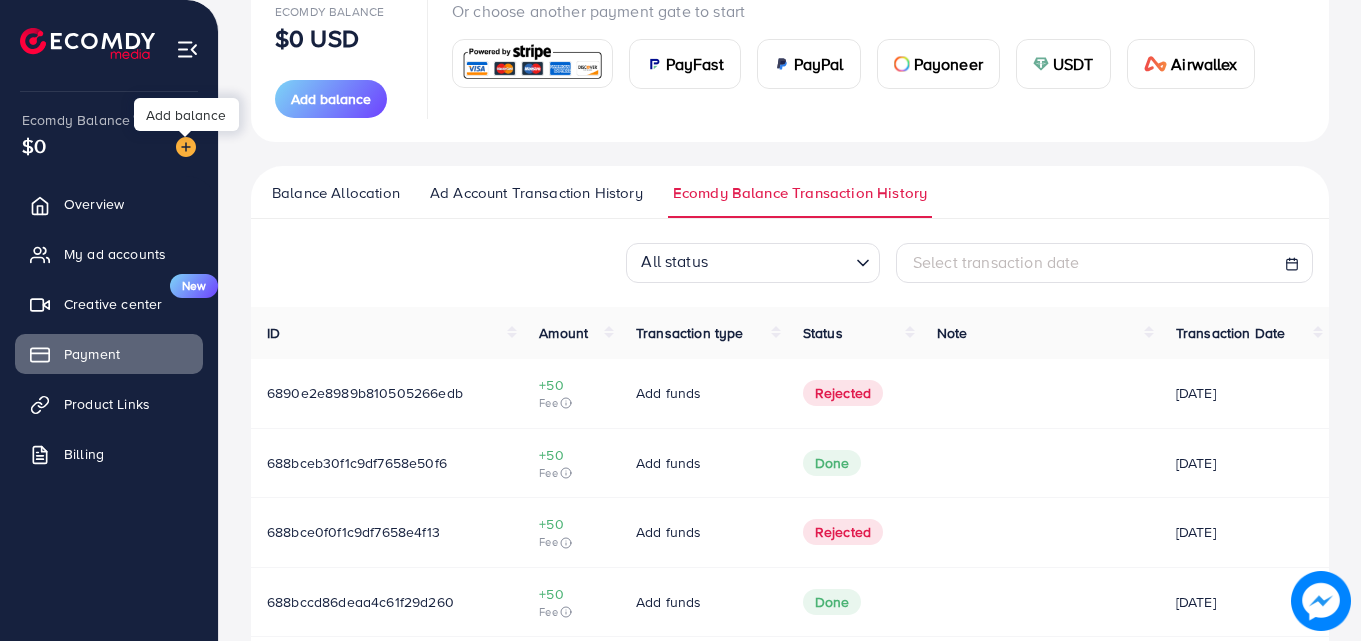 click at bounding box center [186, 147] 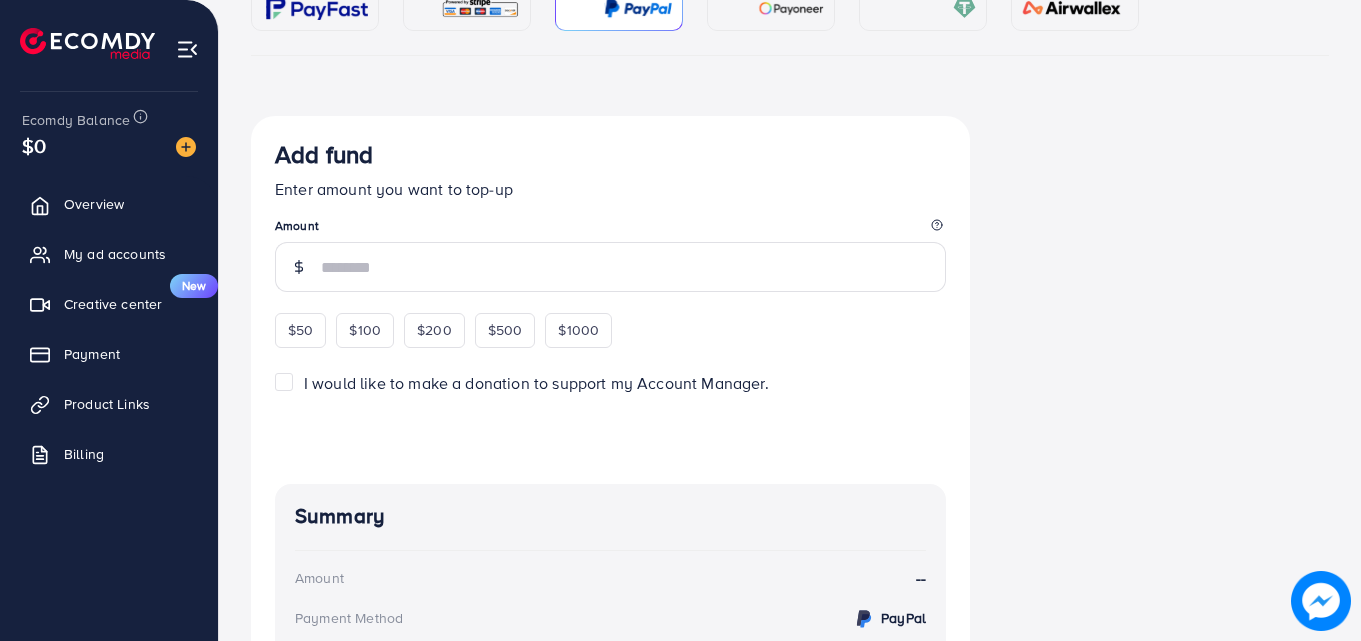 scroll, scrollTop: 0, scrollLeft: 0, axis: both 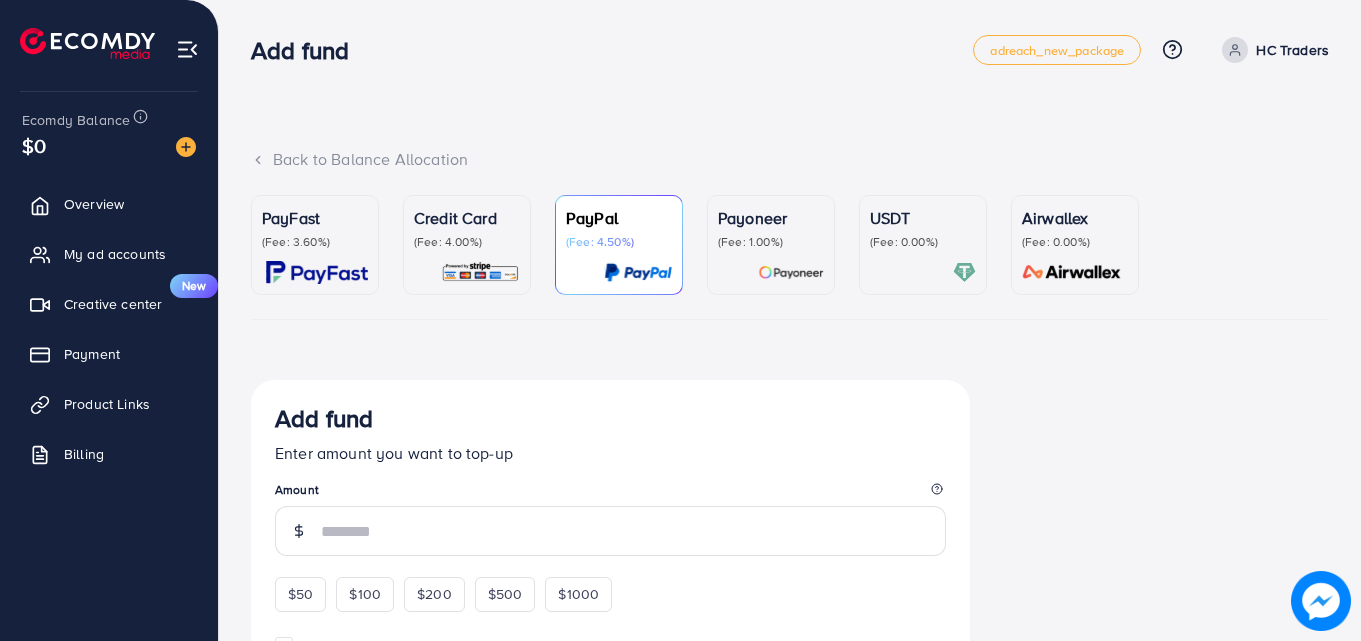 click on "(Fee: 3.60%)" at bounding box center (315, 242) 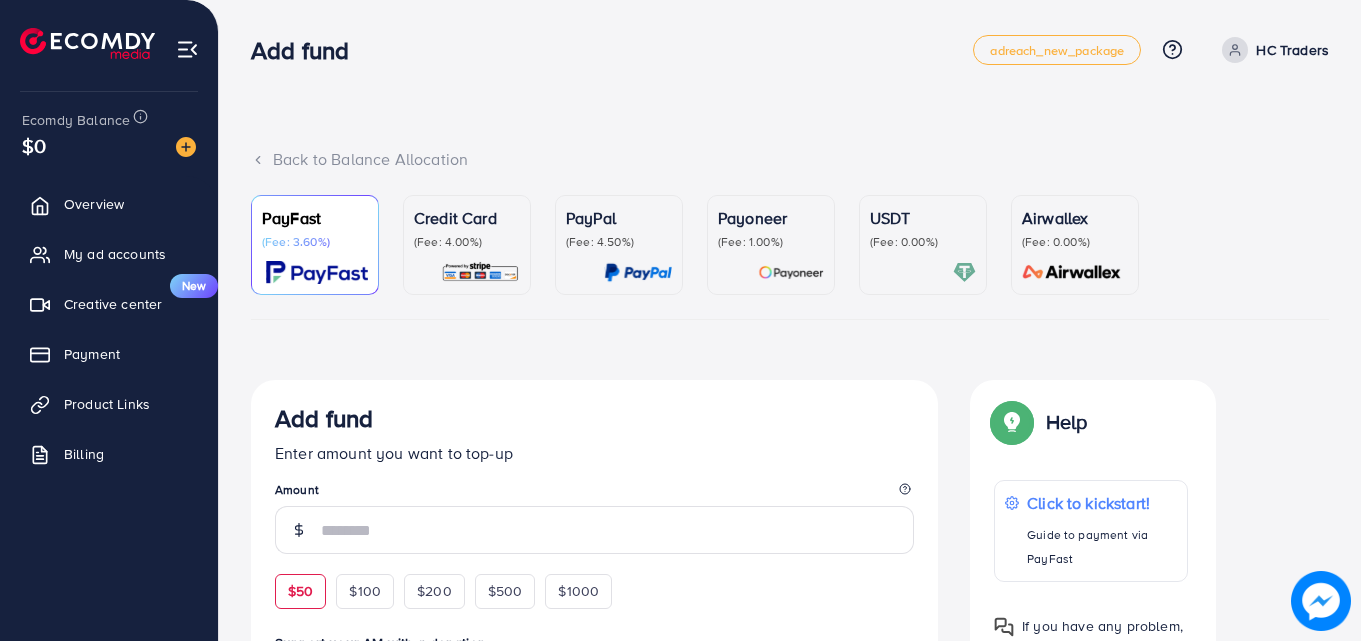 click on "$50" at bounding box center (300, 591) 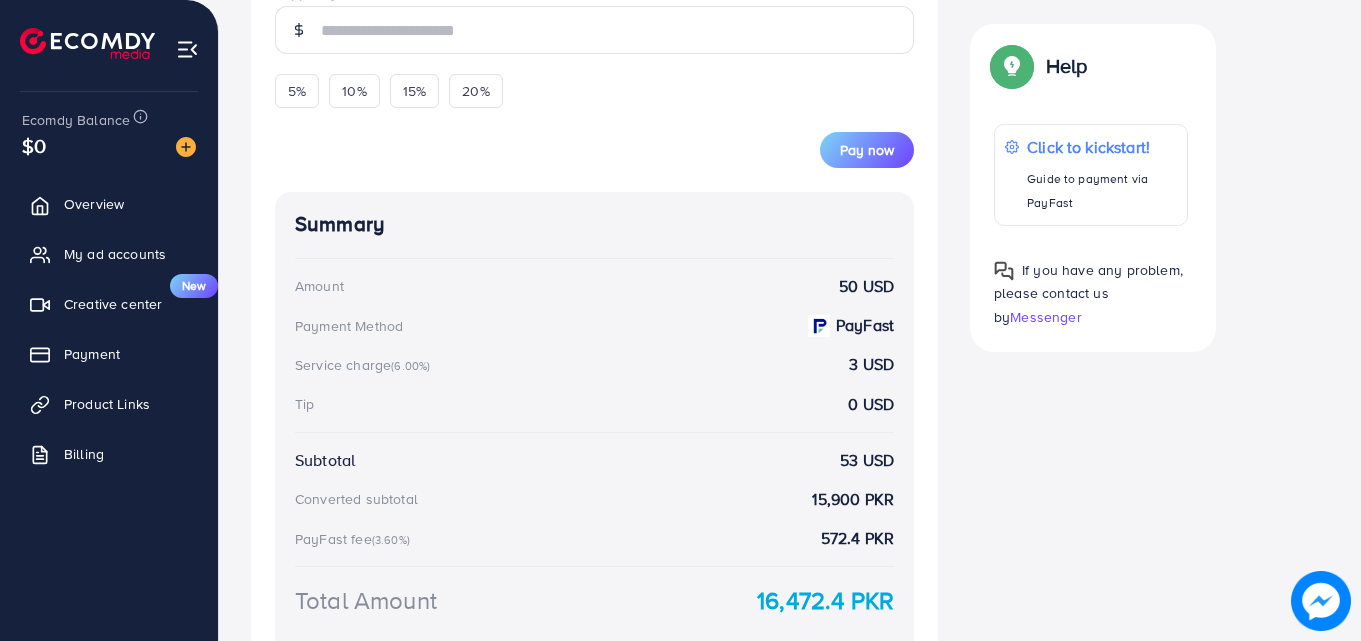 scroll, scrollTop: 822, scrollLeft: 0, axis: vertical 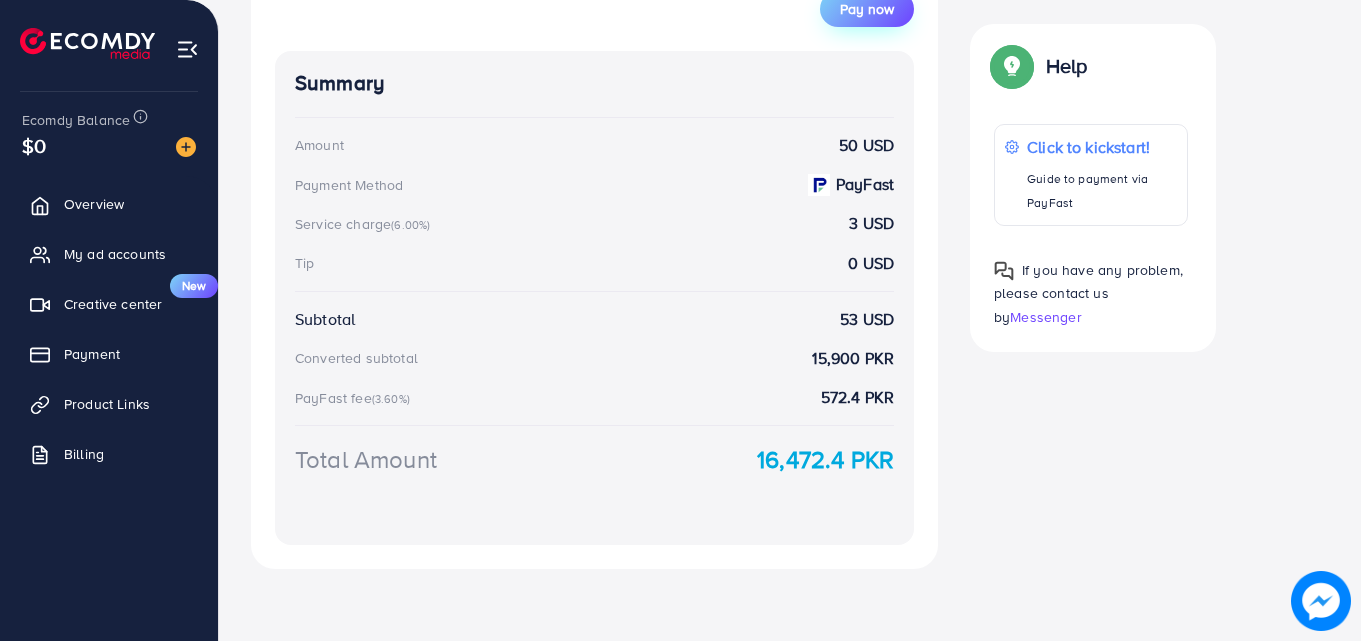 click on "Pay now" at bounding box center (867, 9) 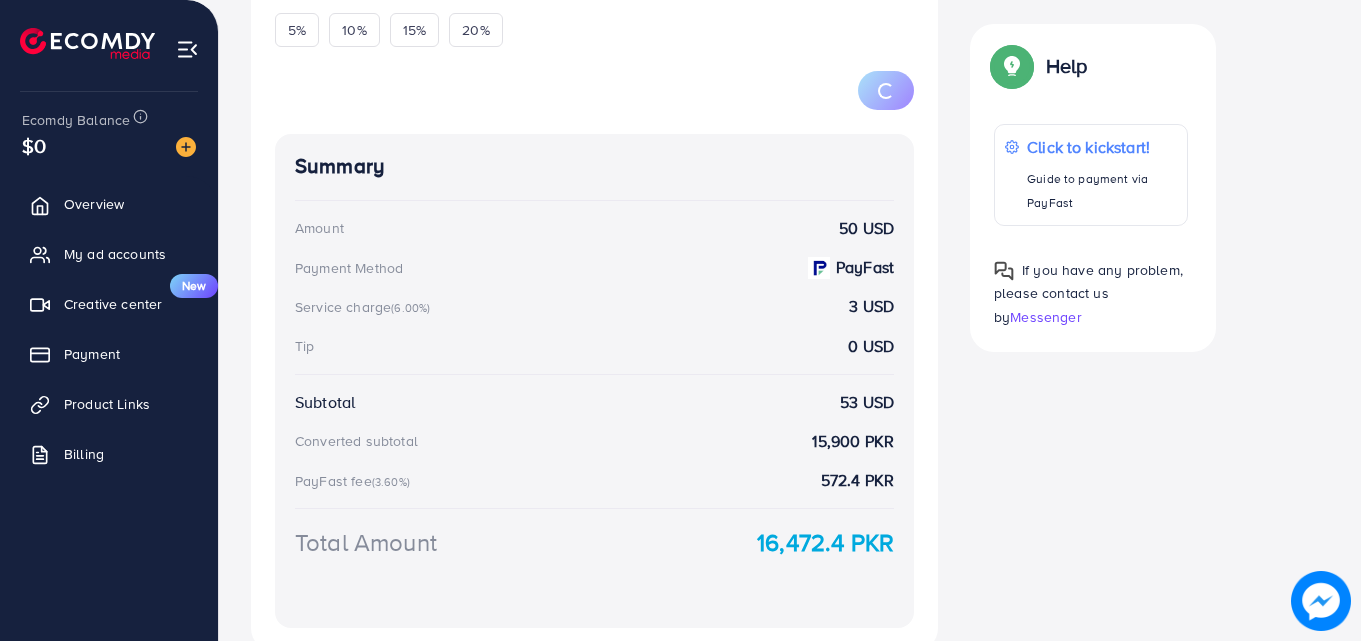 scroll, scrollTop: 480, scrollLeft: 0, axis: vertical 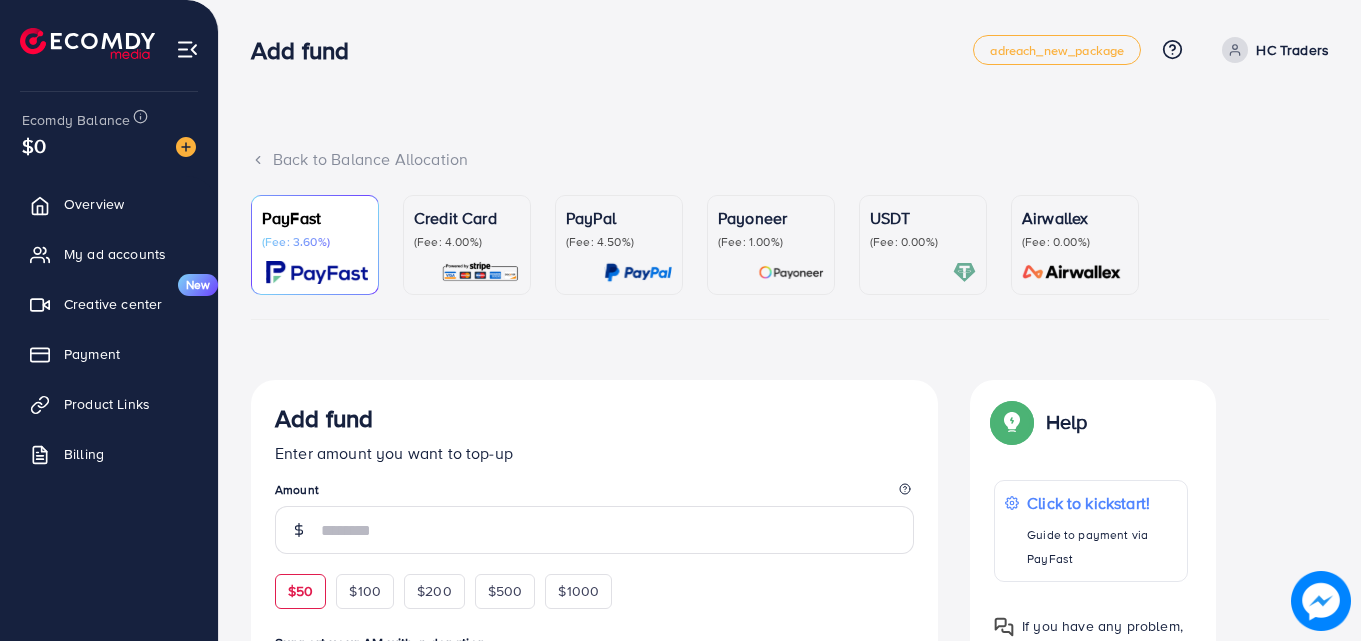 click on "$50" at bounding box center (300, 591) 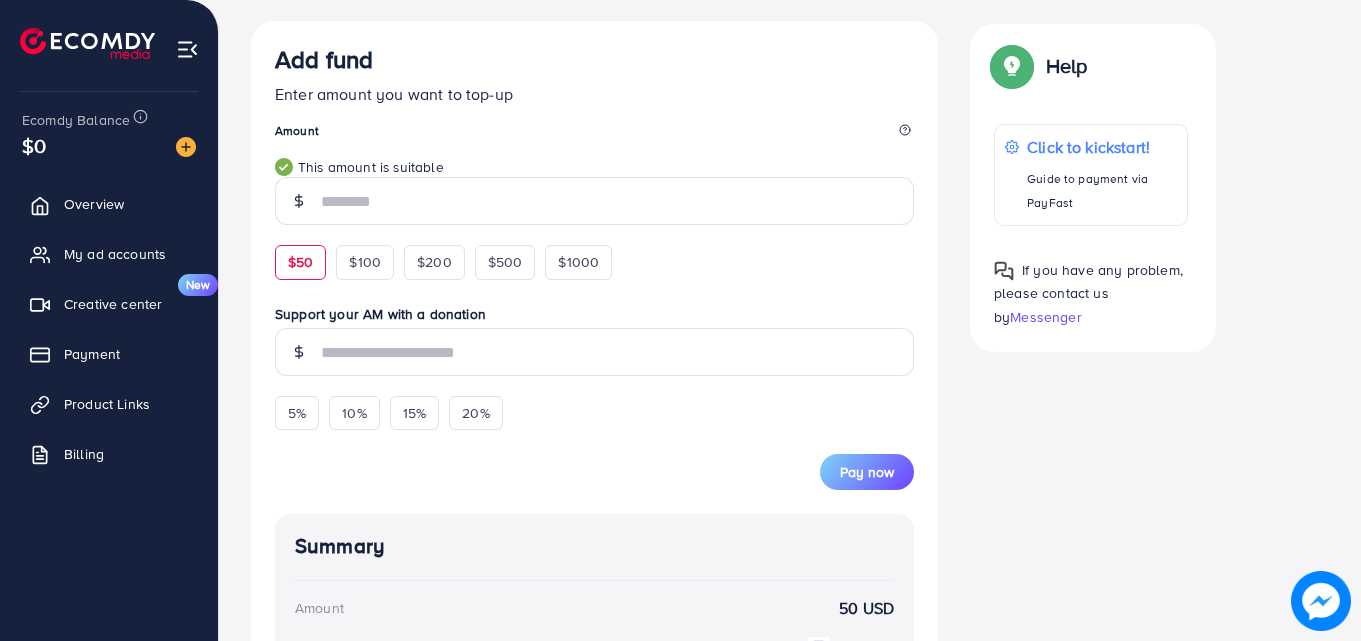 scroll, scrollTop: 381, scrollLeft: 0, axis: vertical 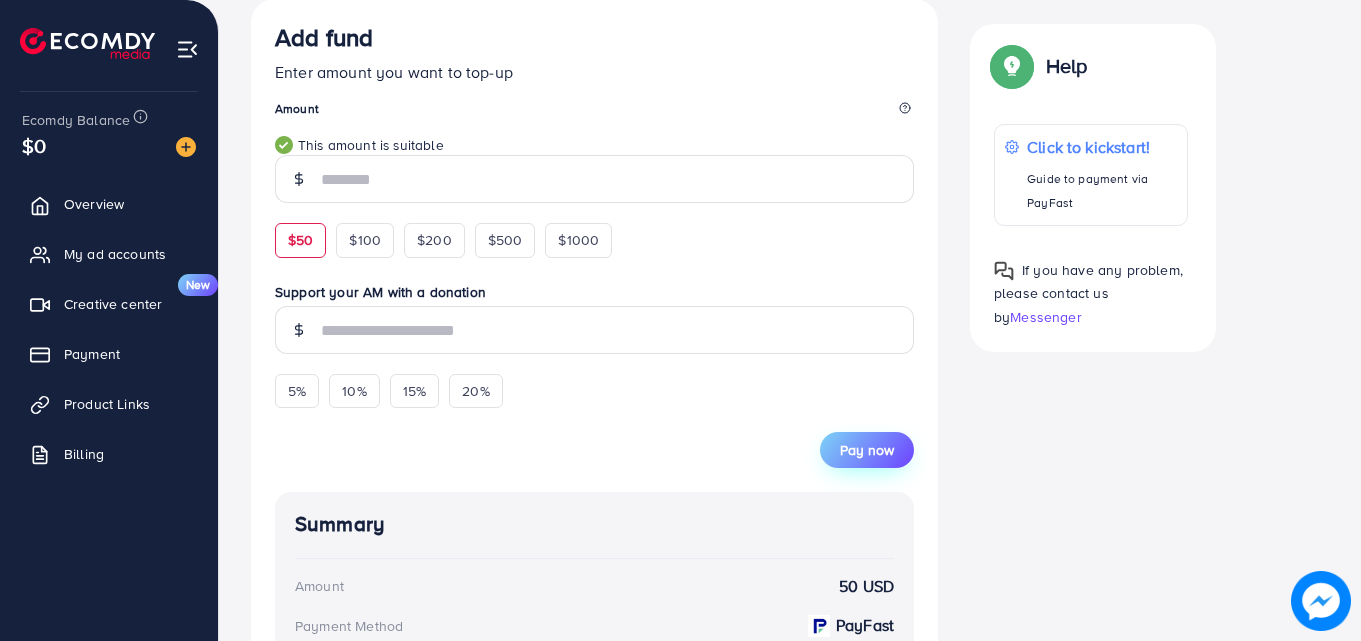 click on "Pay now" at bounding box center (867, 450) 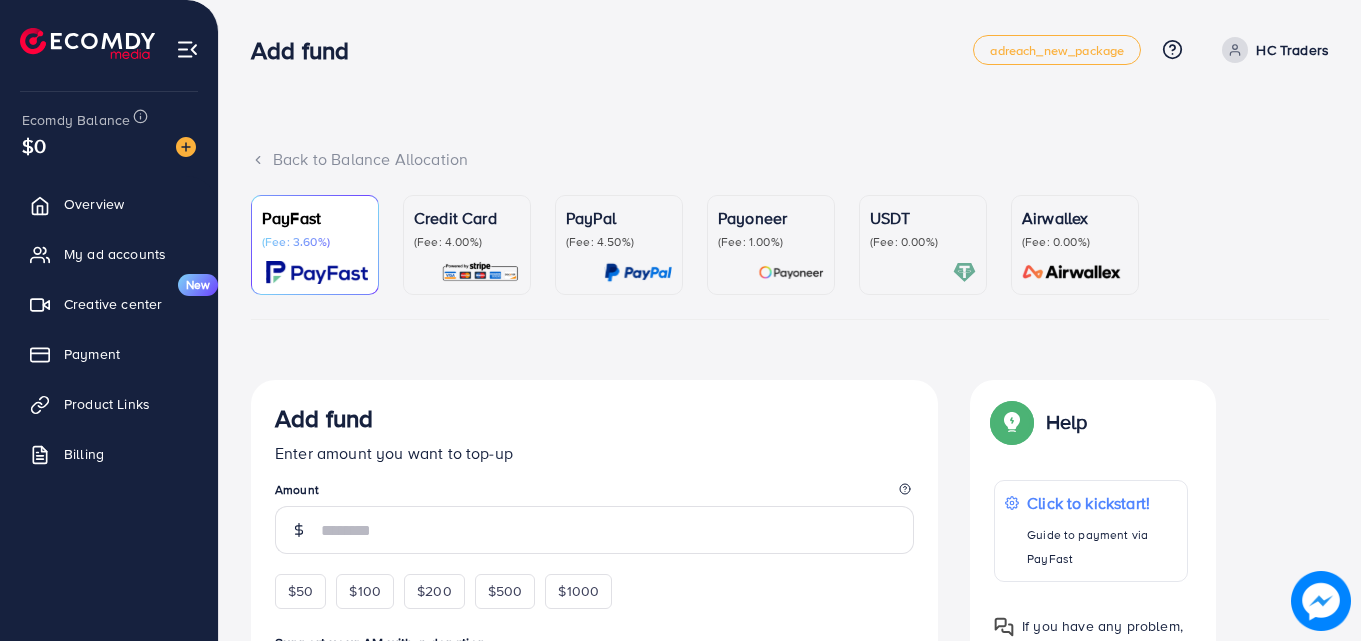 scroll, scrollTop: 306, scrollLeft: 0, axis: vertical 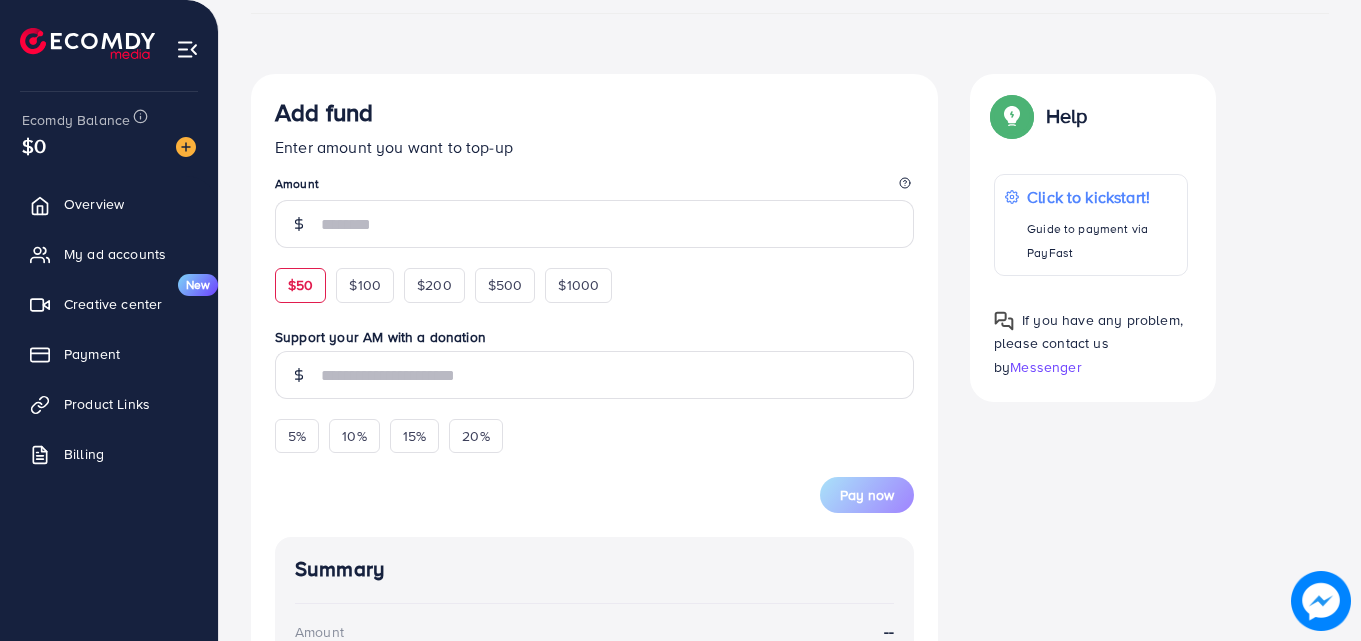 click on "$50" at bounding box center [300, 285] 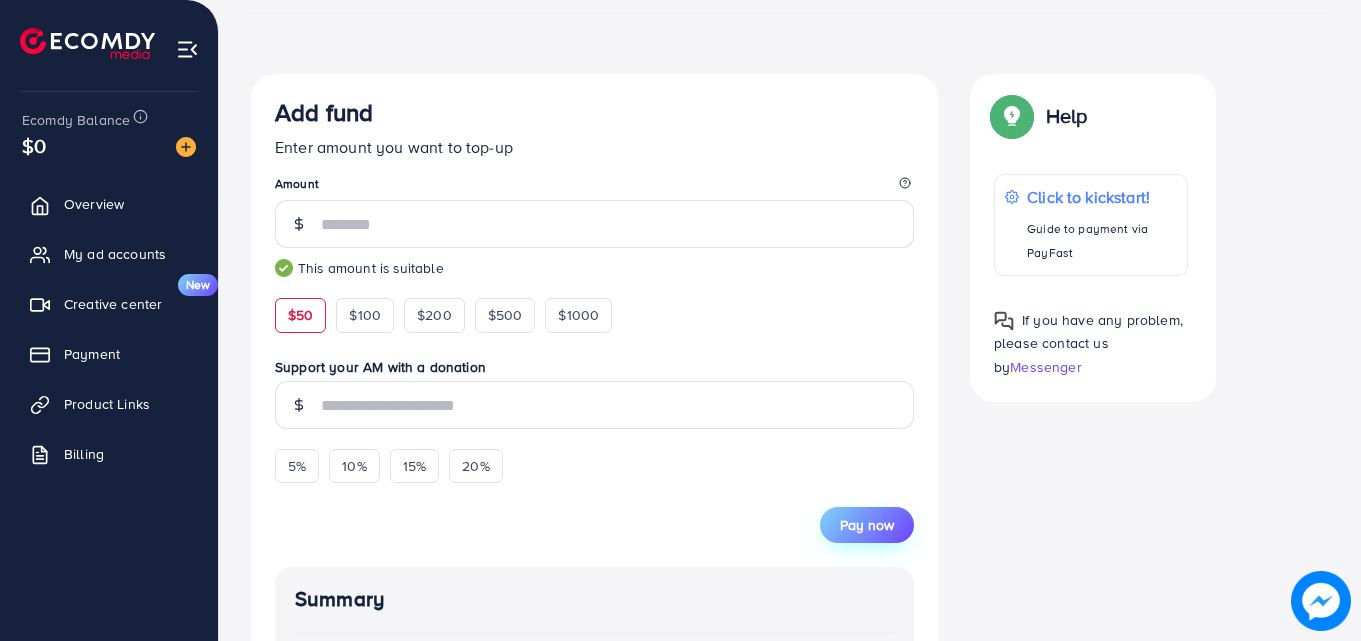 click on "Pay now" at bounding box center (867, 525) 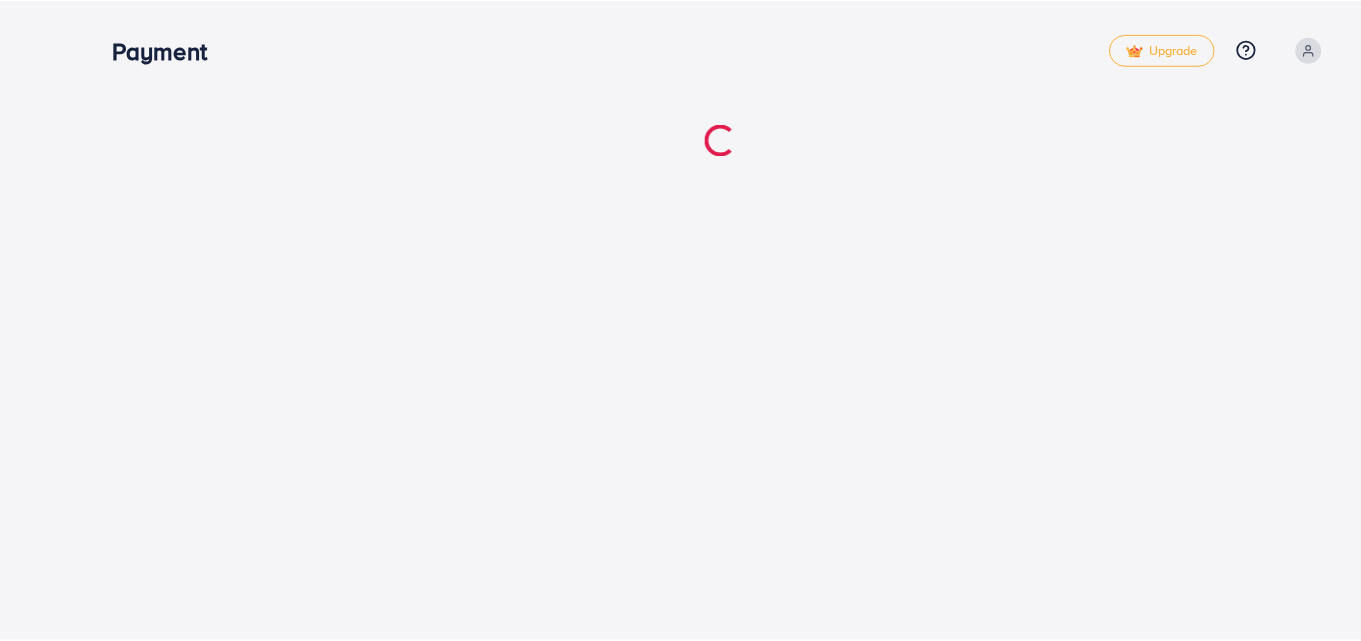 scroll, scrollTop: 0, scrollLeft: 0, axis: both 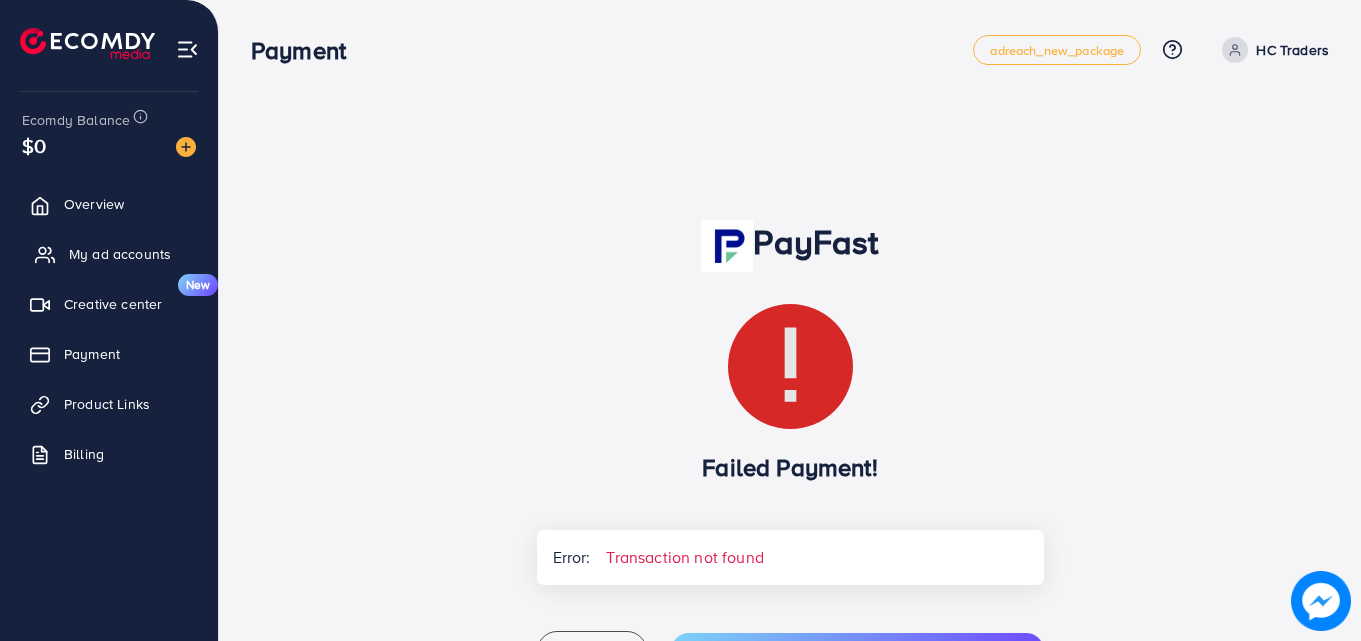 click on "My ad accounts" at bounding box center (120, 254) 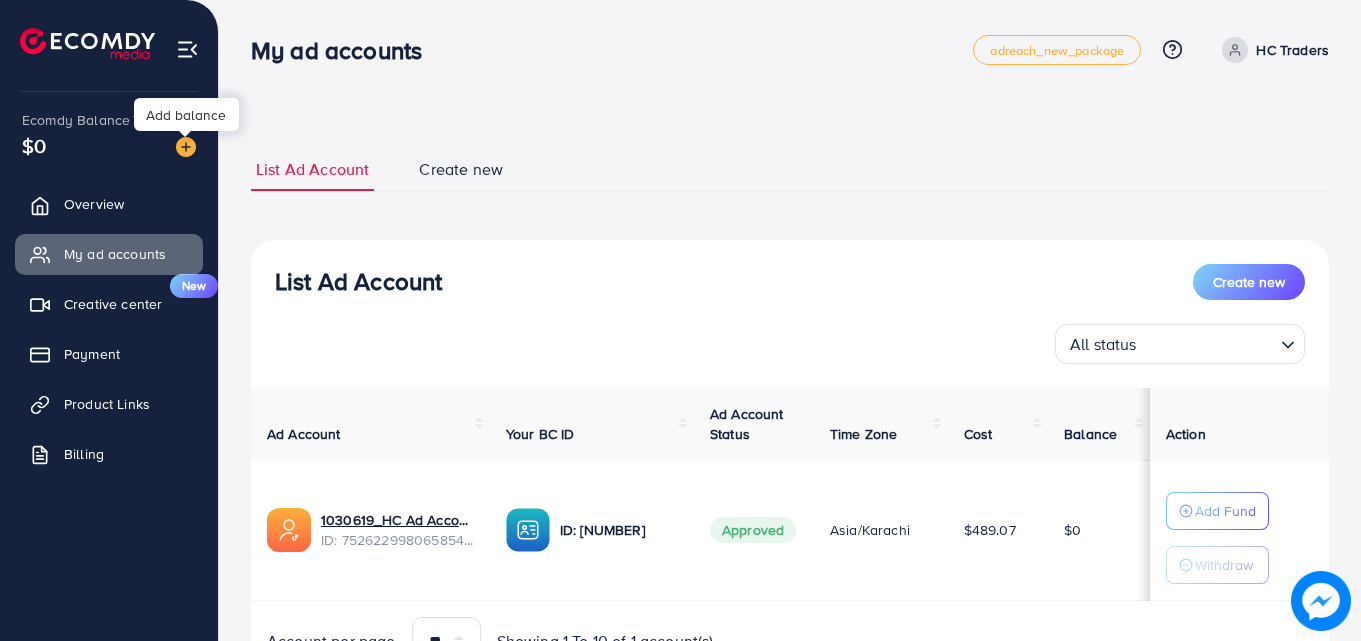 click at bounding box center (186, 147) 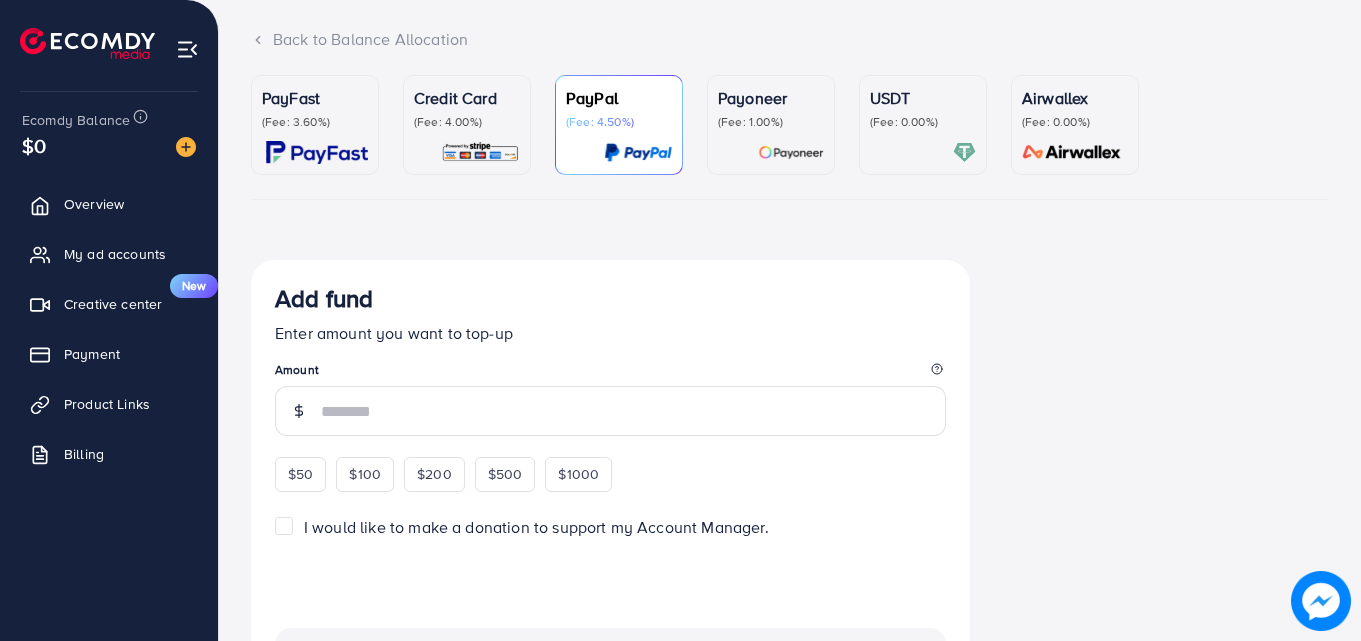 scroll, scrollTop: 125, scrollLeft: 0, axis: vertical 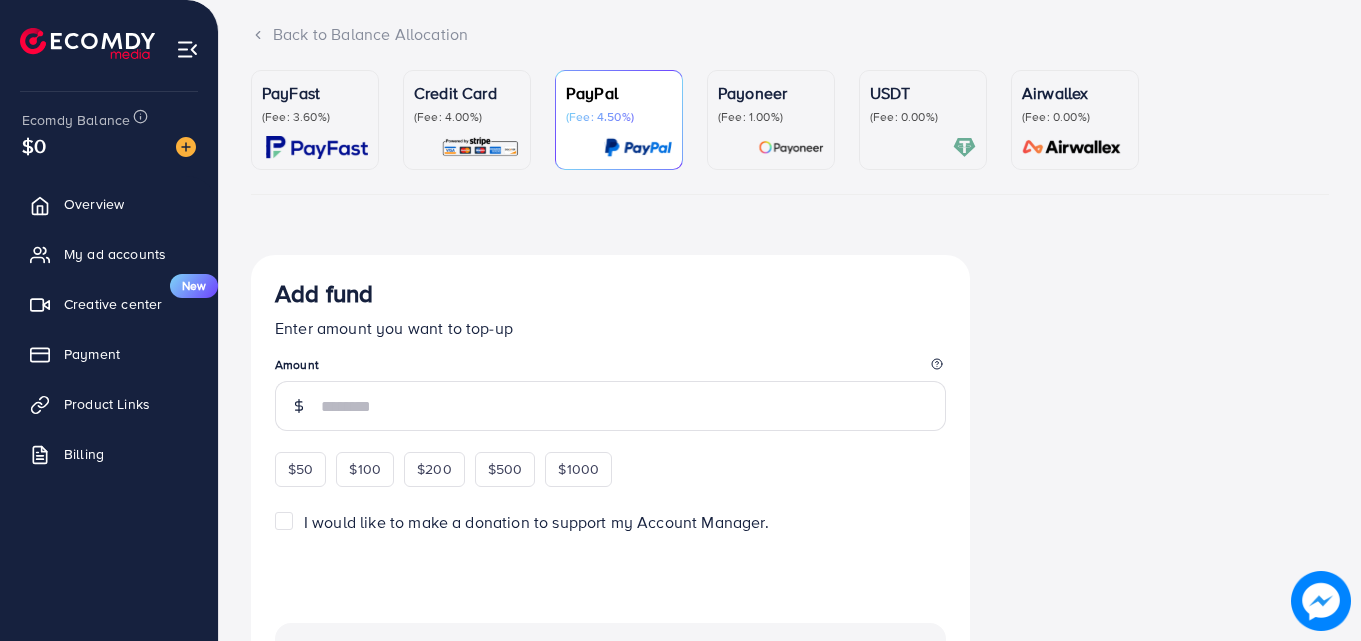 click at bounding box center [480, 147] 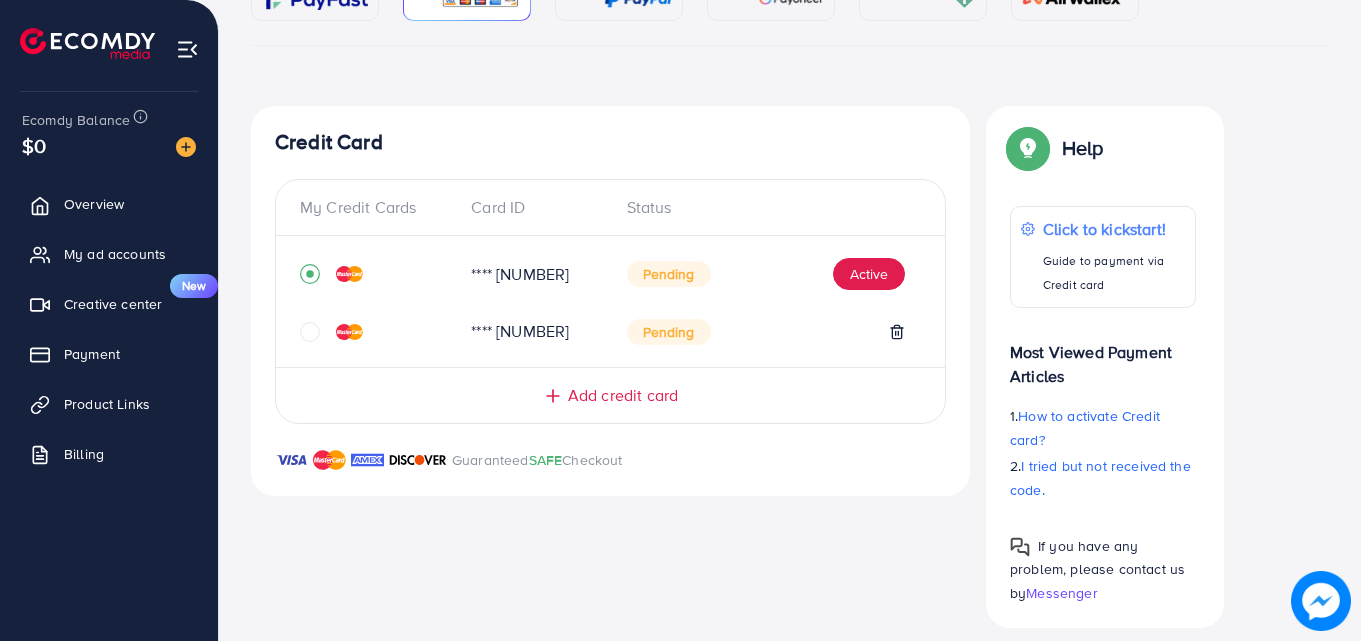 scroll, scrollTop: 275, scrollLeft: 0, axis: vertical 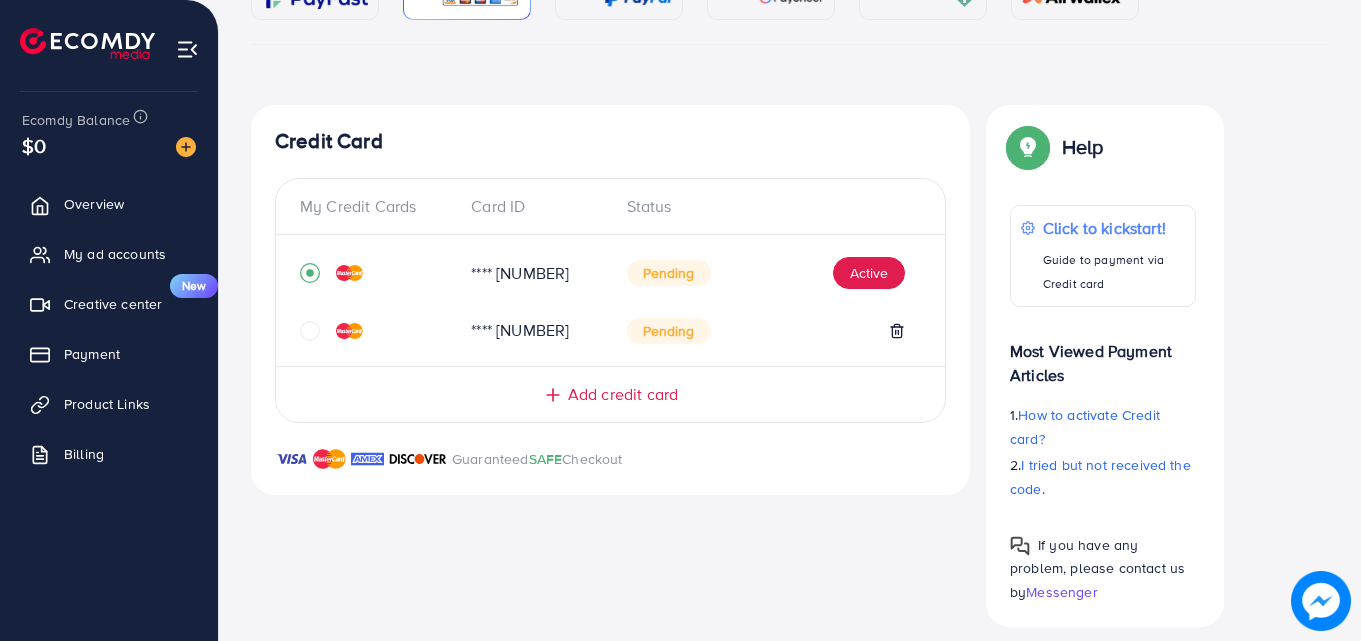 click 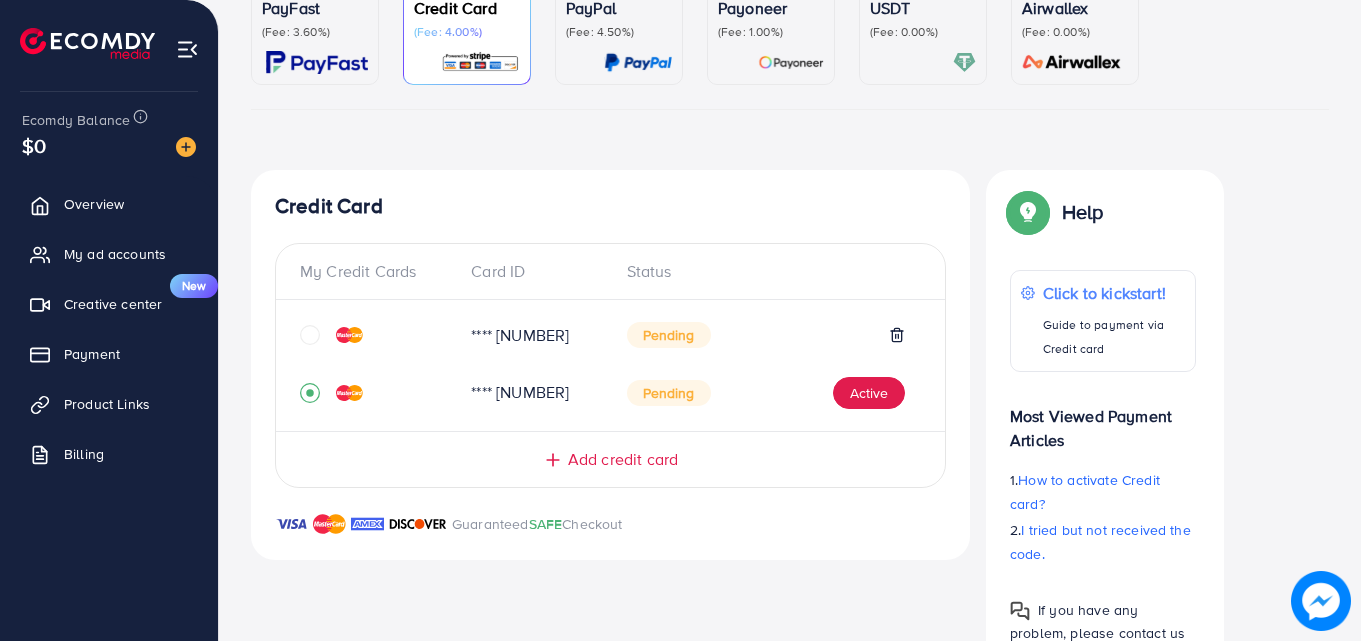 scroll, scrollTop: 197, scrollLeft: 0, axis: vertical 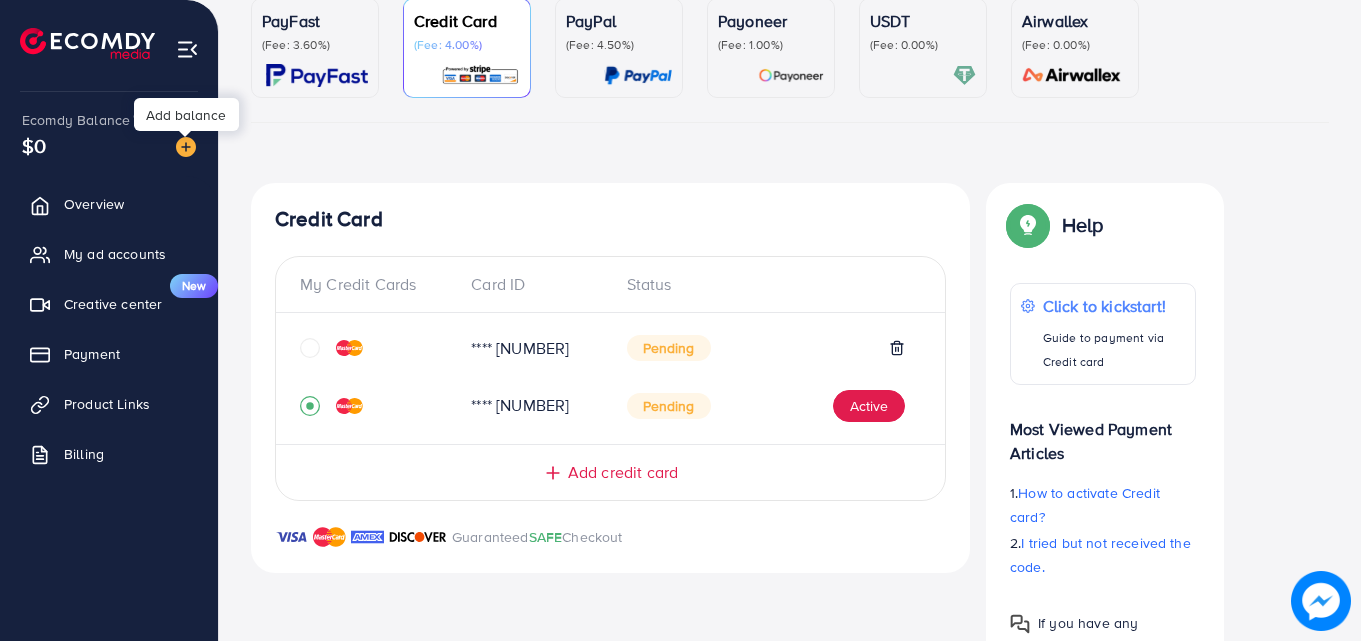 click at bounding box center [186, 147] 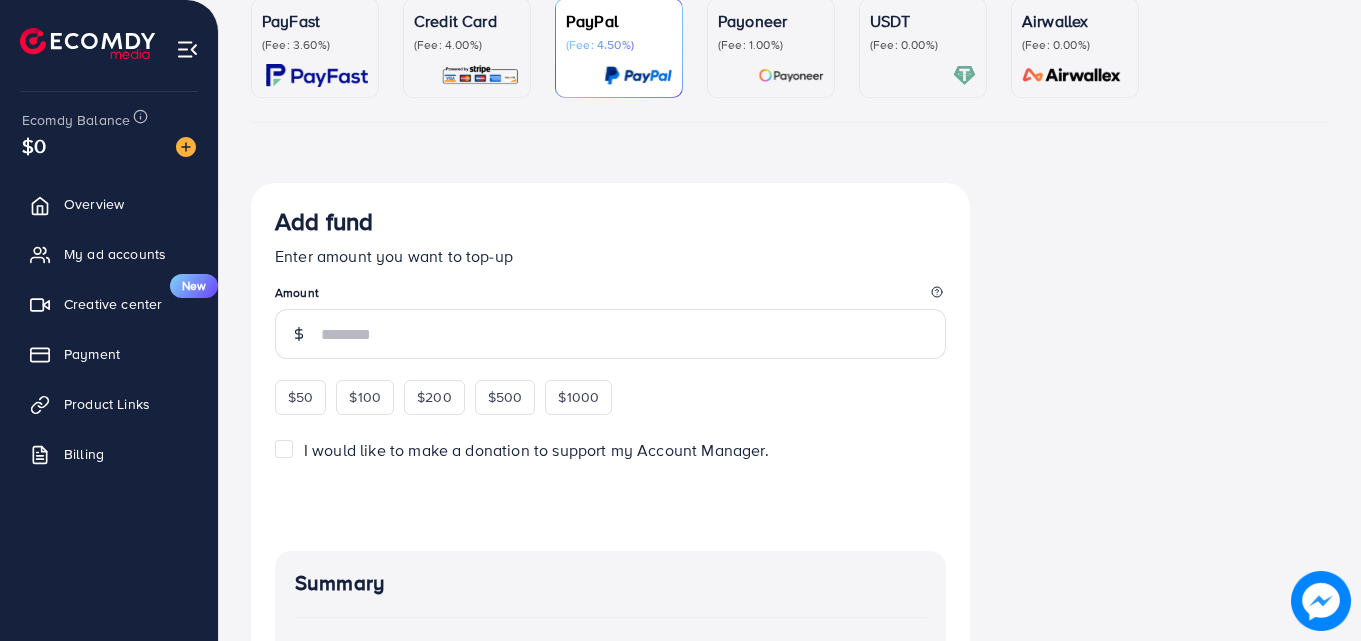 scroll, scrollTop: 0, scrollLeft: 0, axis: both 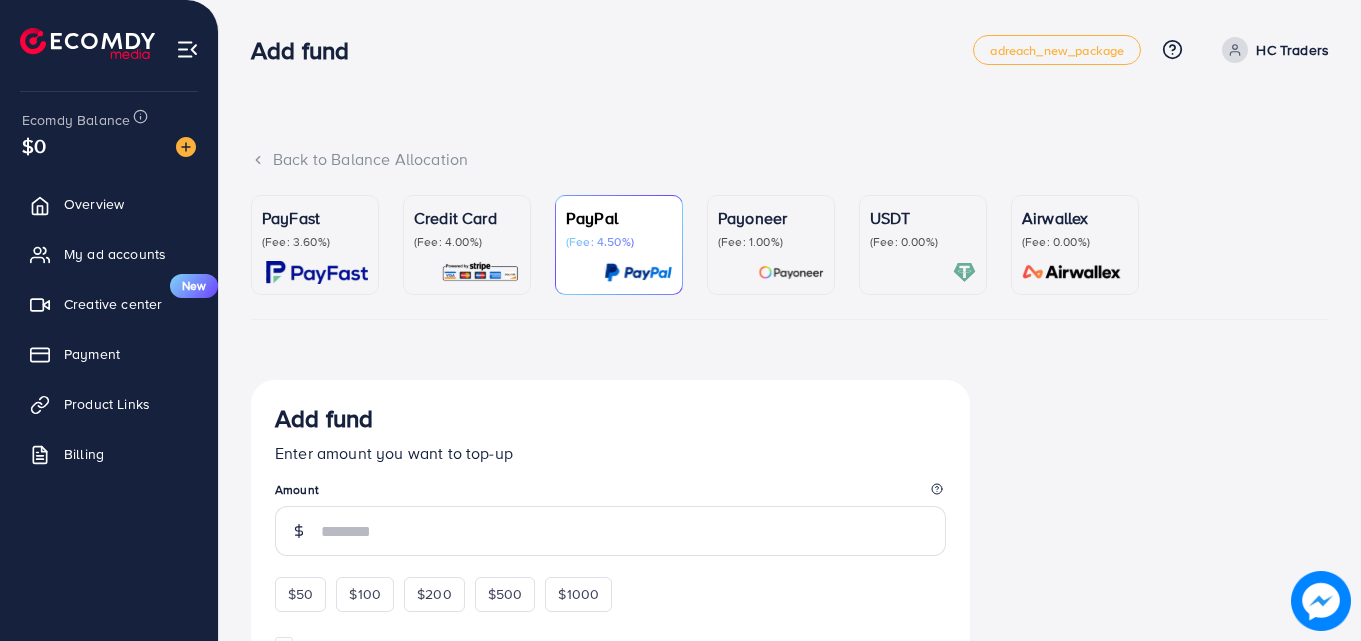 click at bounding box center (317, 272) 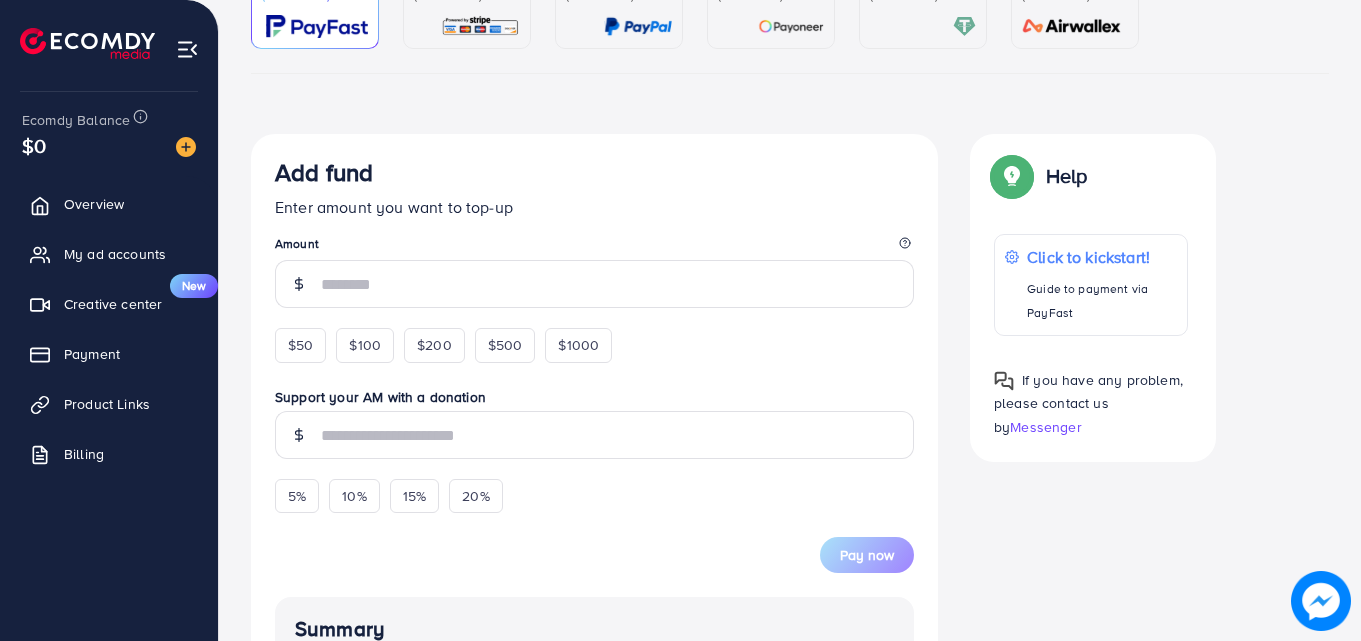 scroll, scrollTop: 278, scrollLeft: 0, axis: vertical 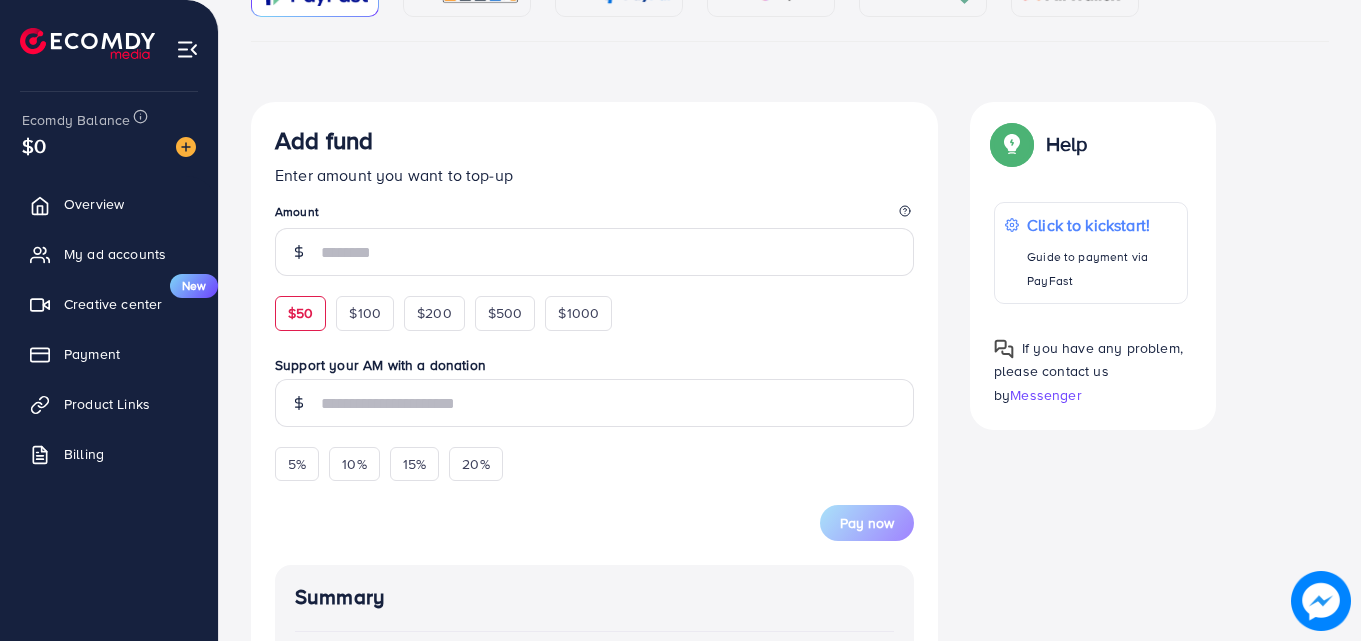 click on "$50" at bounding box center (300, 313) 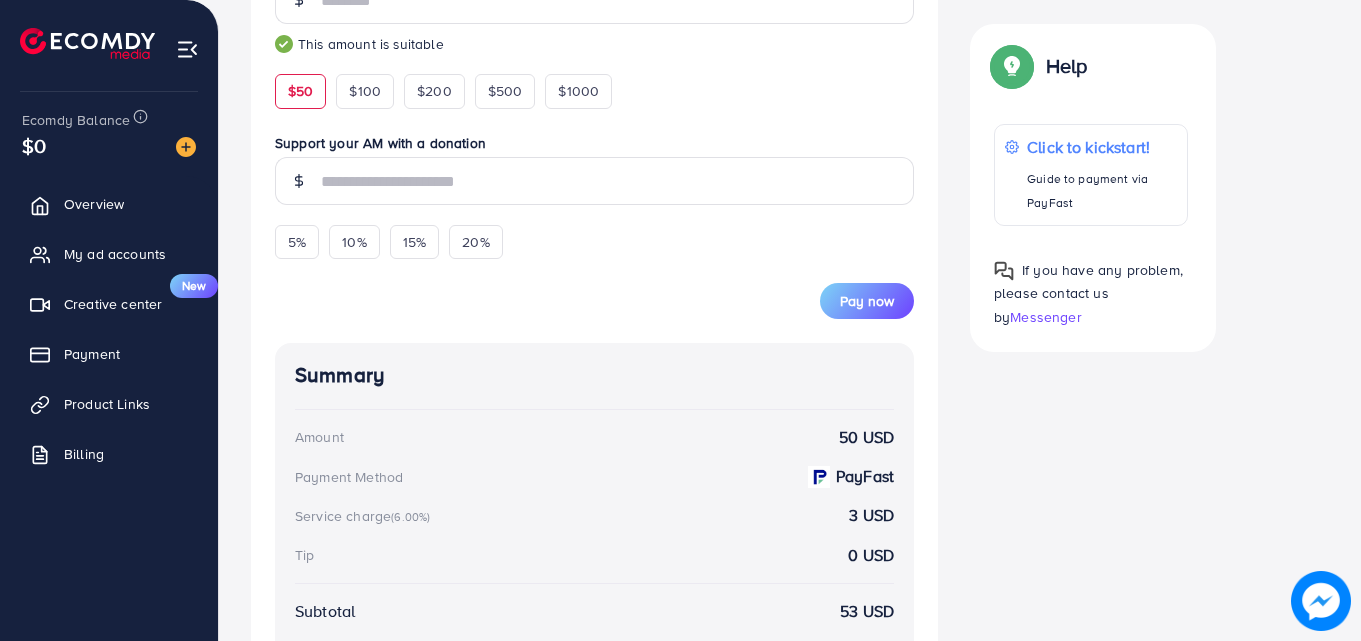 scroll, scrollTop: 528, scrollLeft: 0, axis: vertical 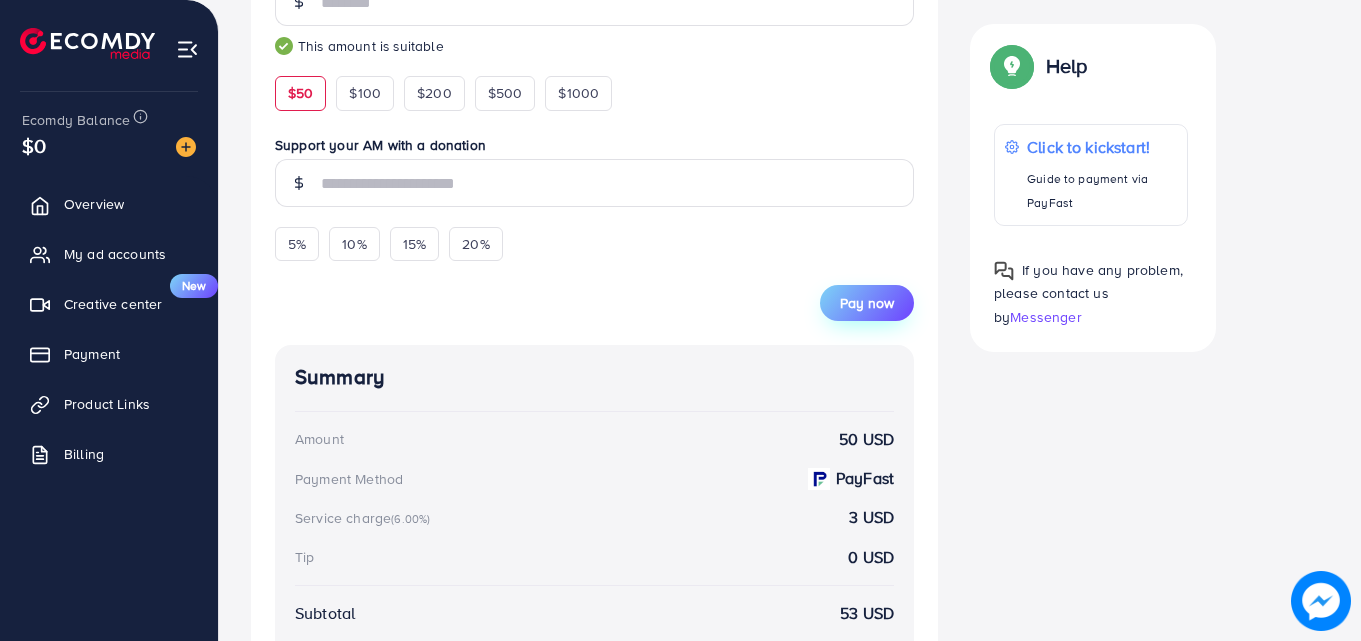 click on "Pay now" at bounding box center [867, 303] 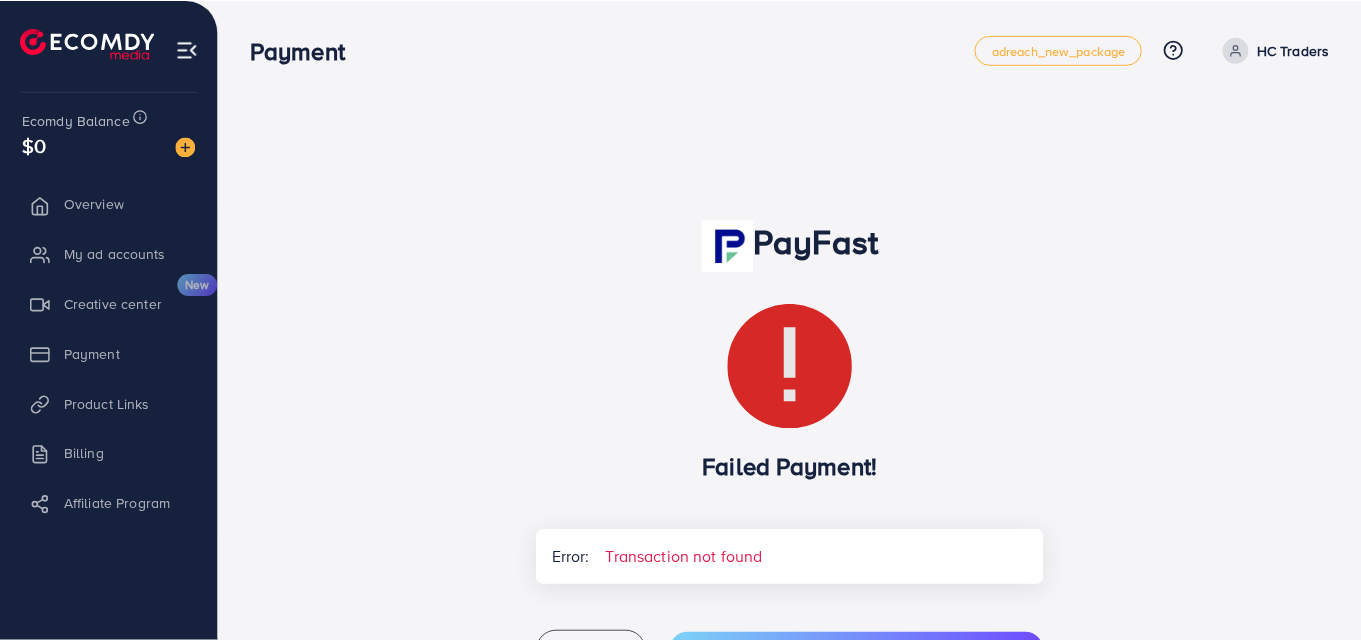 scroll, scrollTop: 0, scrollLeft: 0, axis: both 